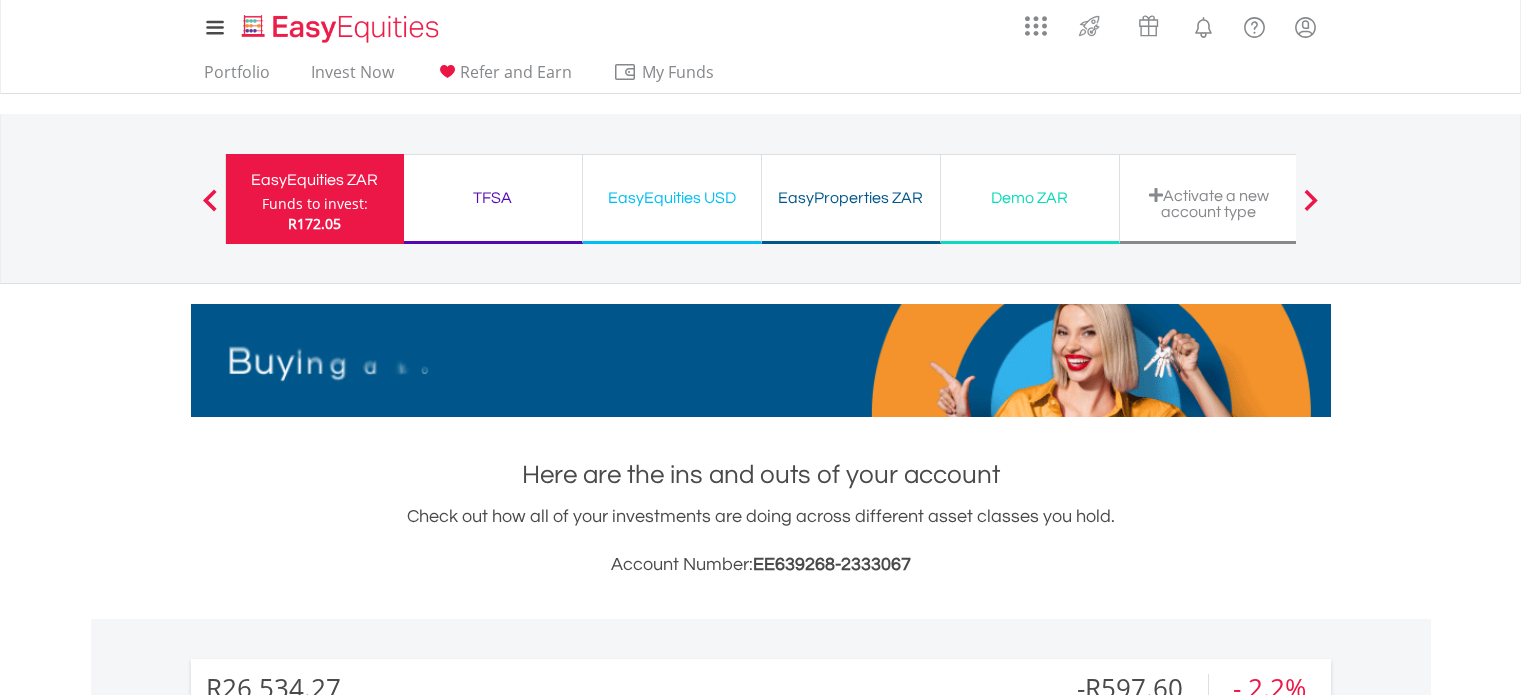 scroll, scrollTop: 0, scrollLeft: 0, axis: both 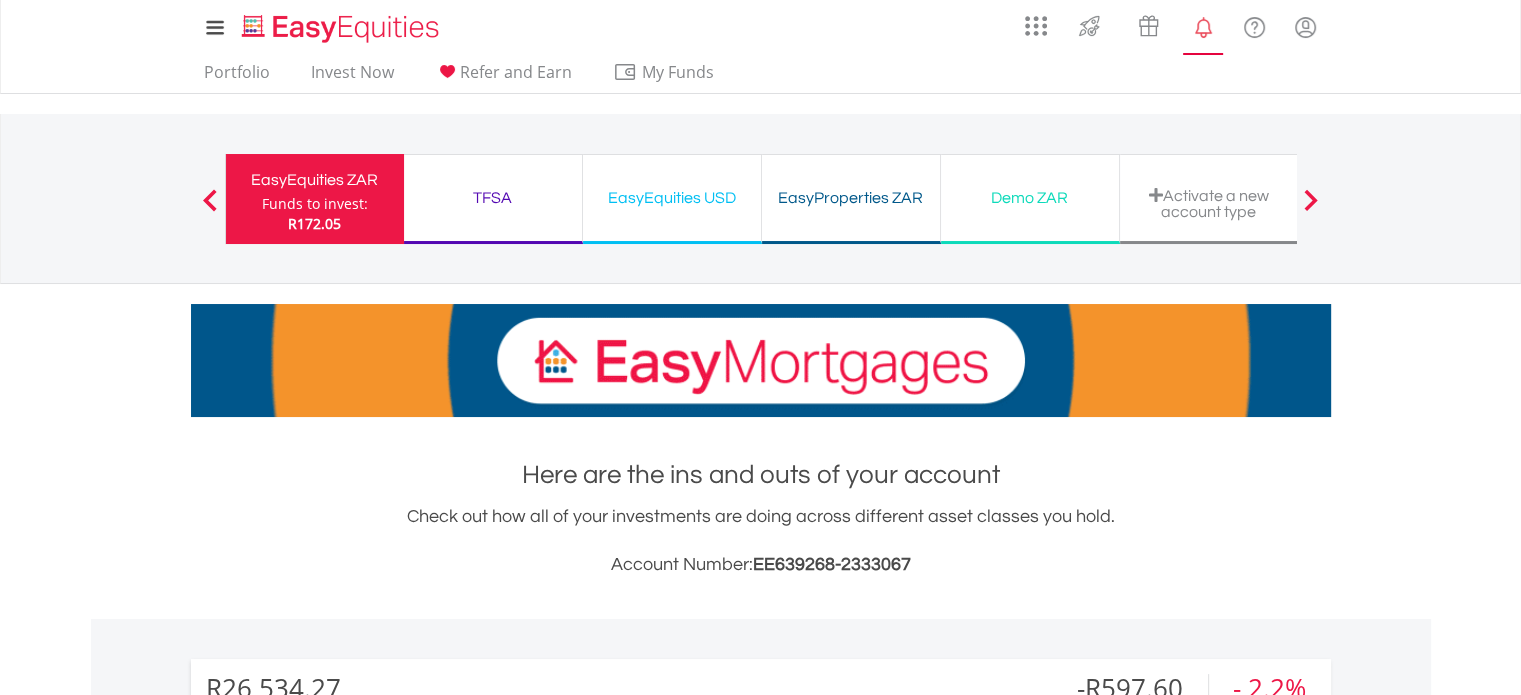 click at bounding box center (1203, 27) 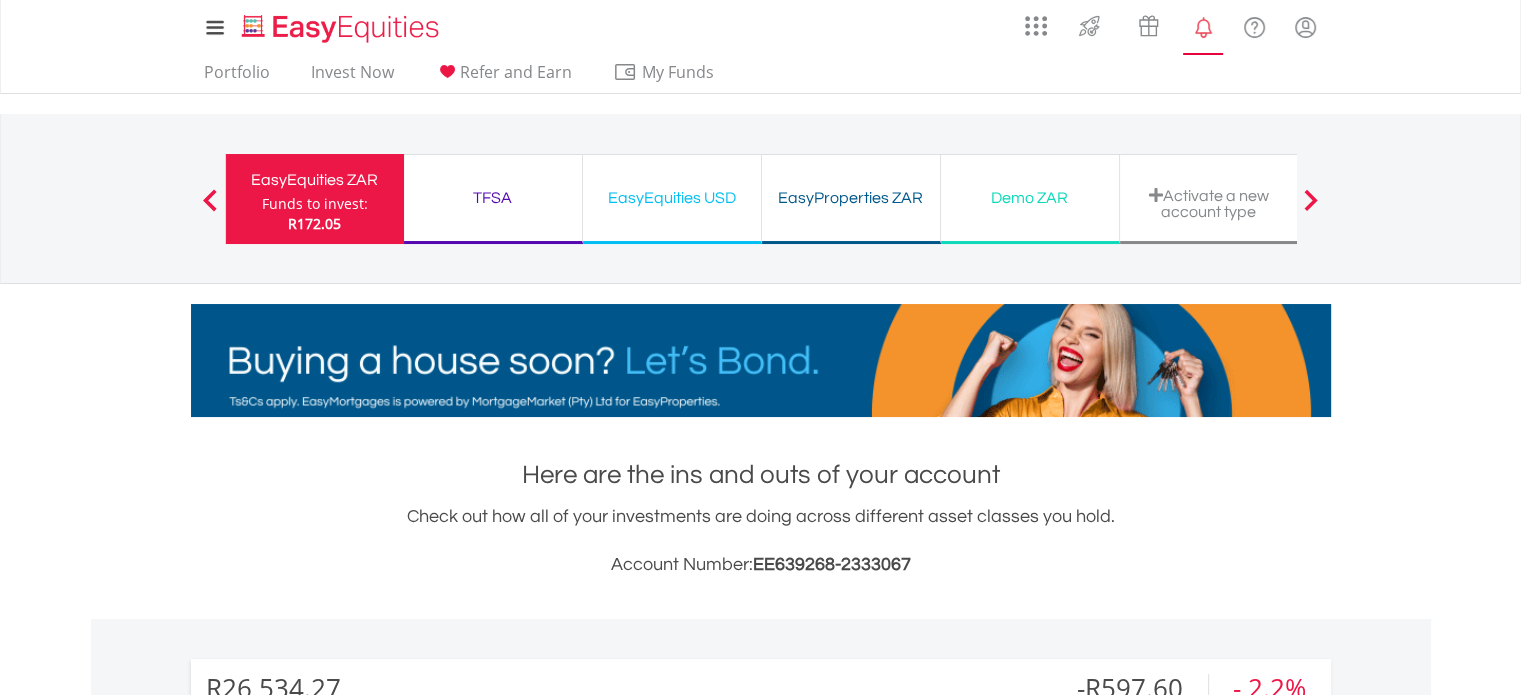 click at bounding box center [1203, 27] 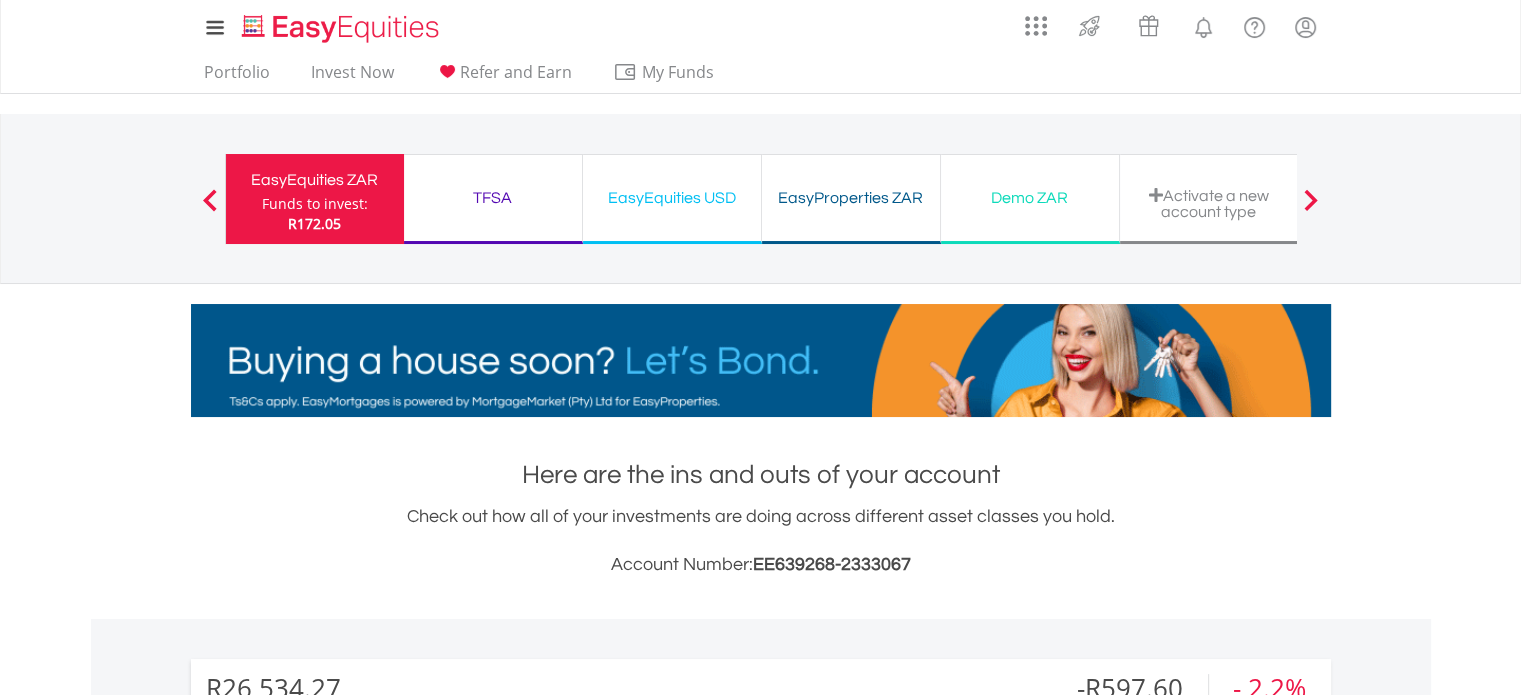 click on "Here are the ins and outs of your account" at bounding box center [761, 475] 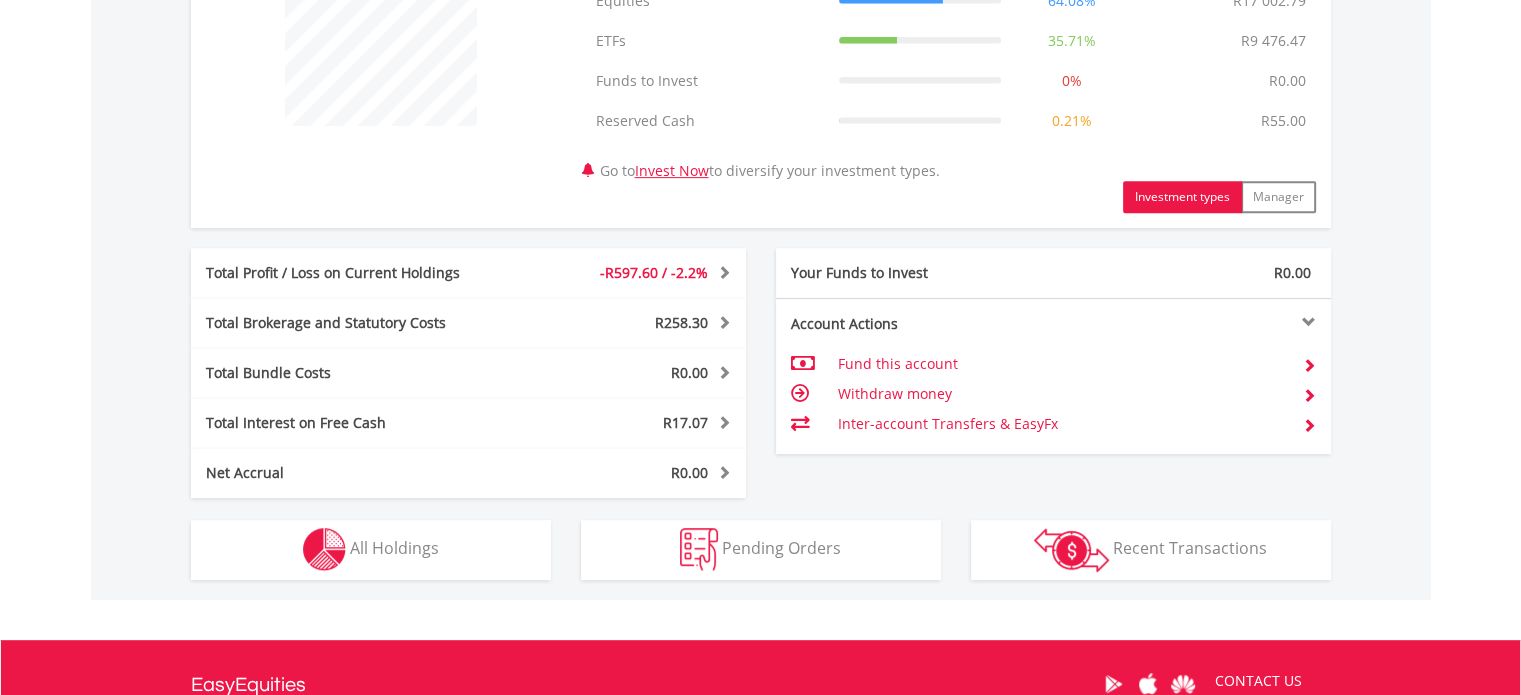 scroll, scrollTop: 866, scrollLeft: 0, axis: vertical 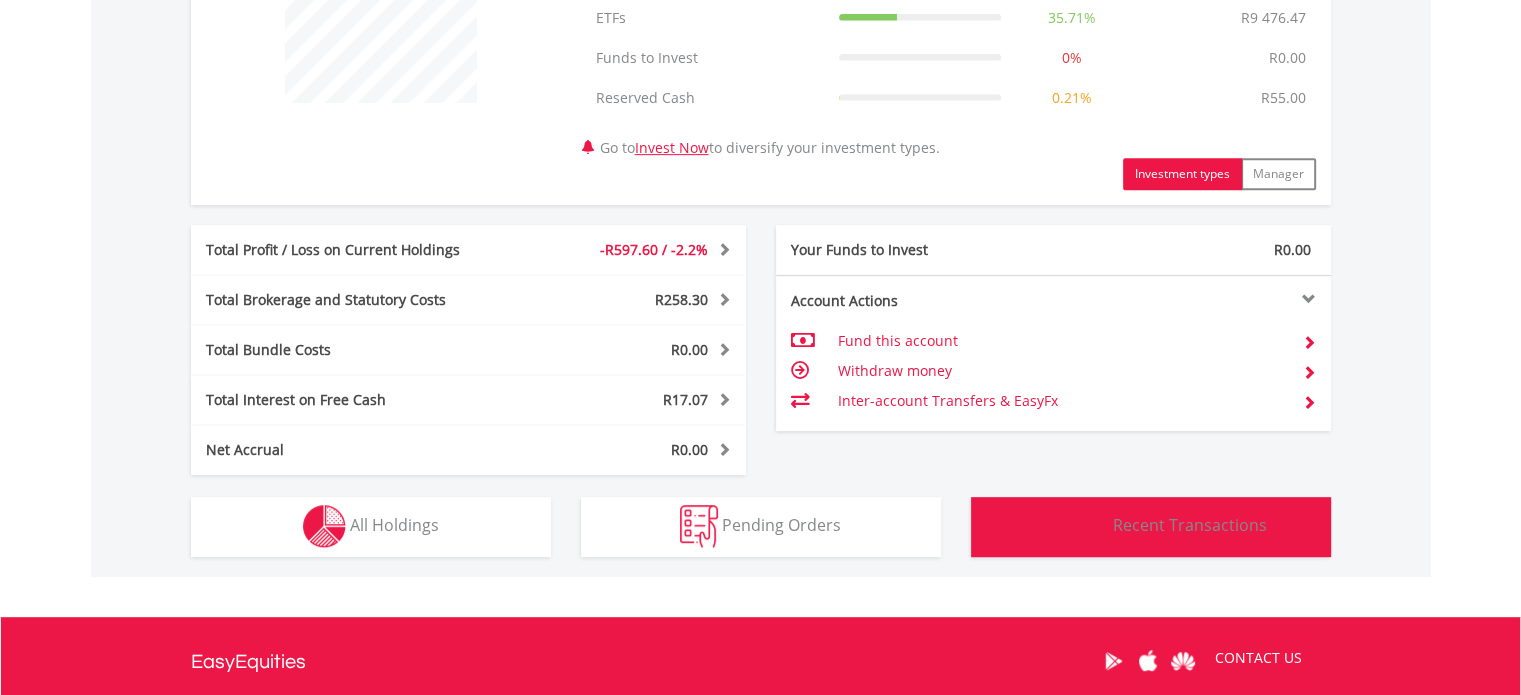 click on "Transactions
Recent Transactions" at bounding box center [1151, 527] 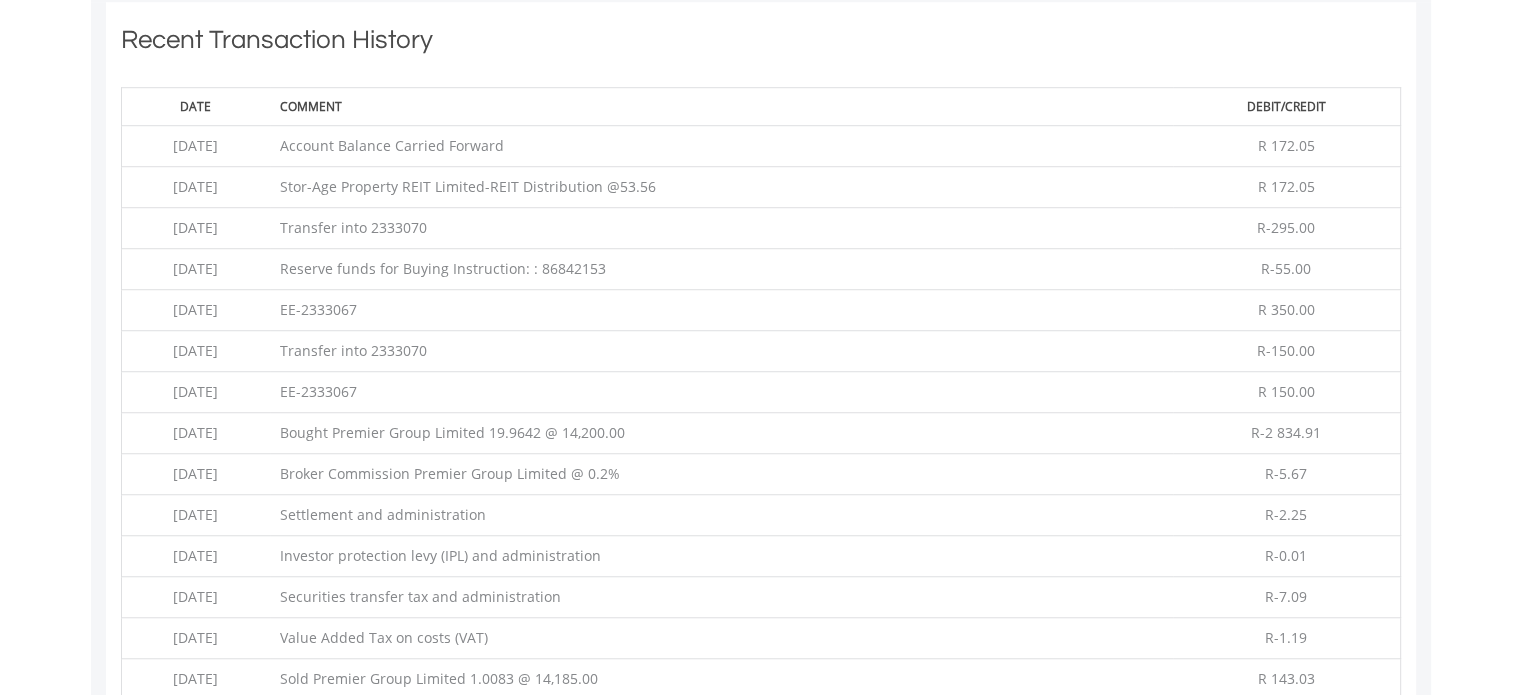 scroll, scrollTop: 1389, scrollLeft: 0, axis: vertical 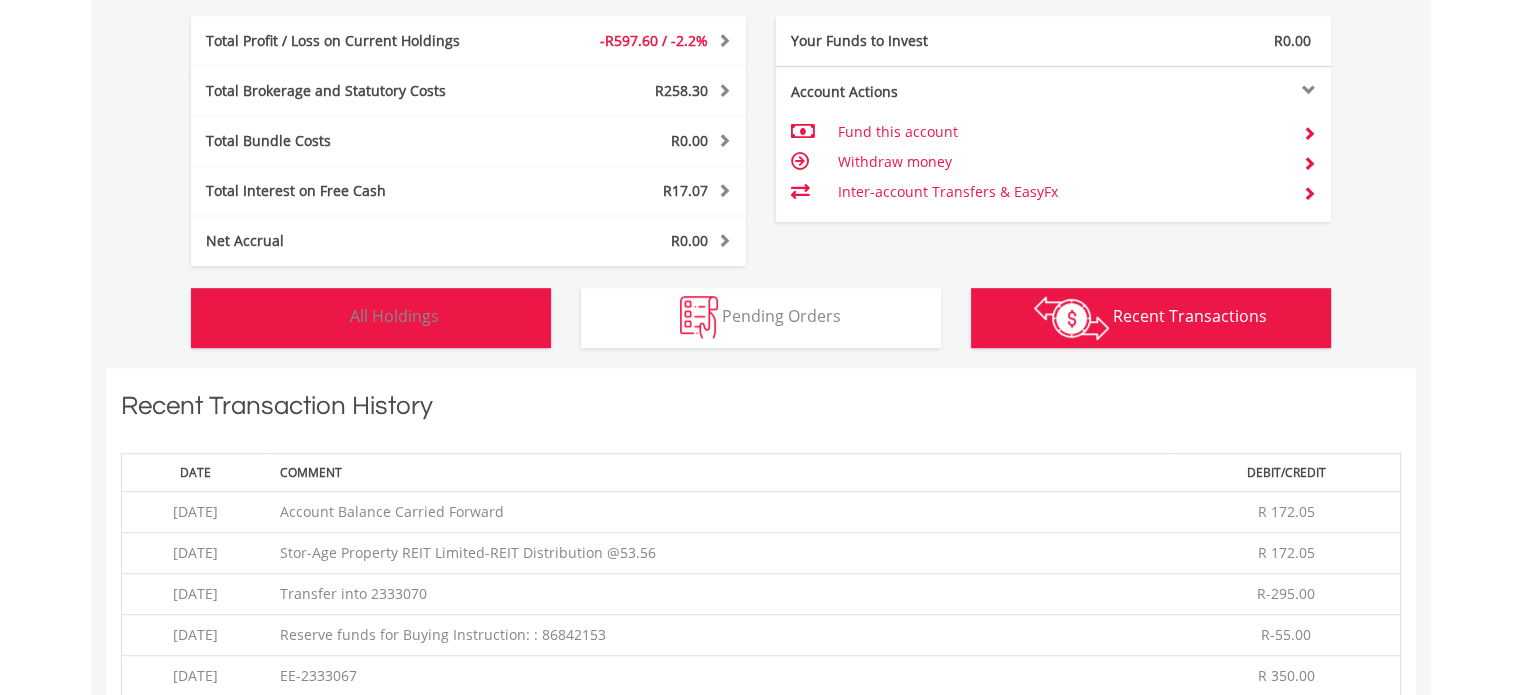 click on "Holdings
All Holdings" at bounding box center [371, 318] 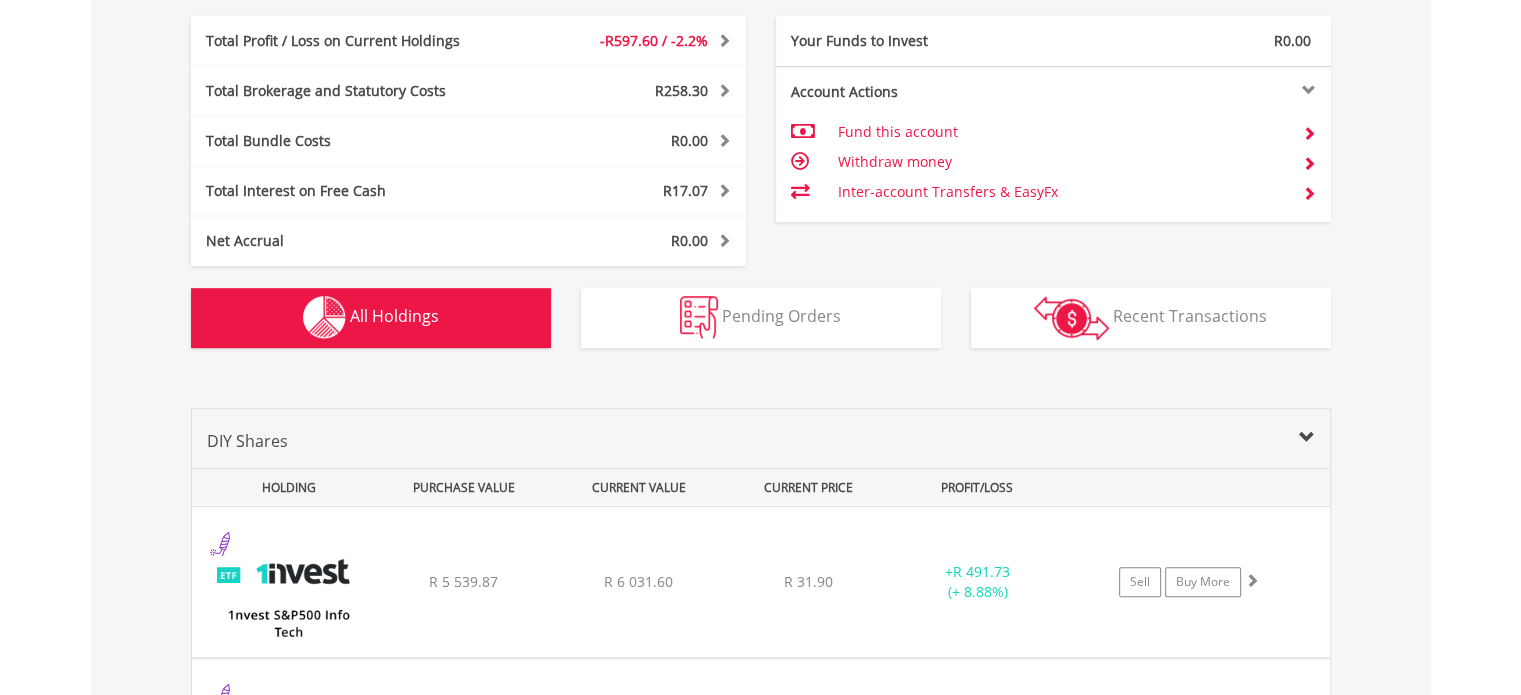scroll, scrollTop: 1481, scrollLeft: 0, axis: vertical 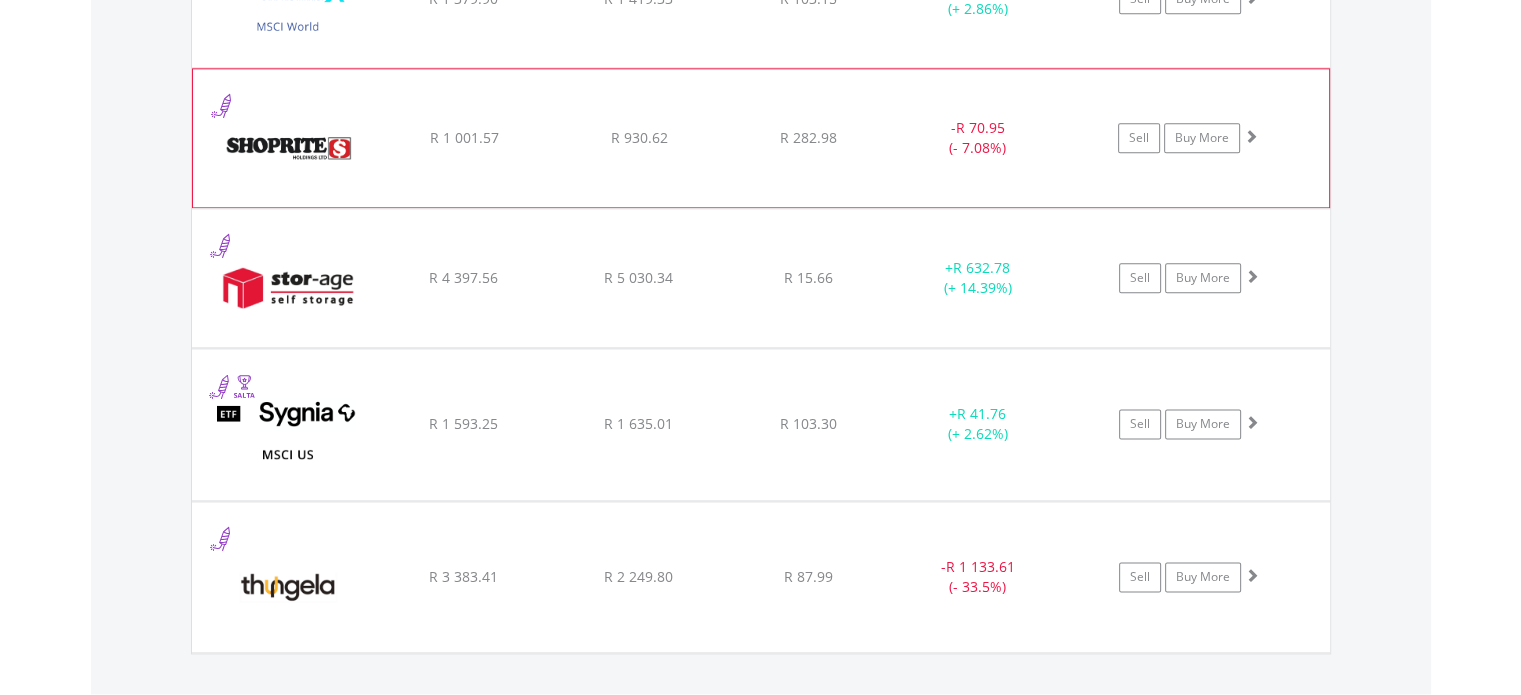click on "﻿
Shoprite Holdings Limited
R 1 001.57
R 930.62
R 282.98
-  R 70.95 (- 7.08%)
Sell
Buy More" at bounding box center (761, -858) 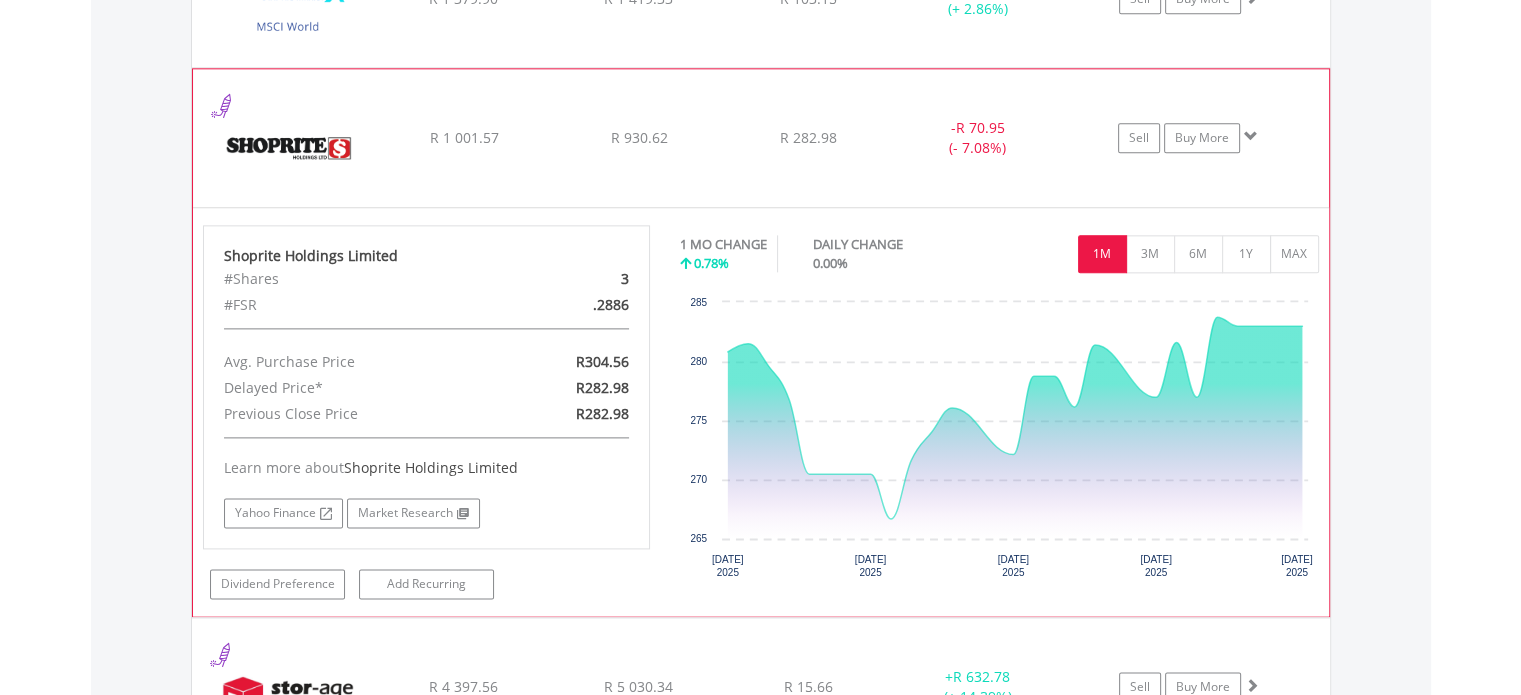 click on "﻿
Shoprite Holdings Limited
R 1 001.57
R 930.62
R 282.98
-  R 70.95 (- 7.08%)
Sell
Buy More" at bounding box center [761, -858] 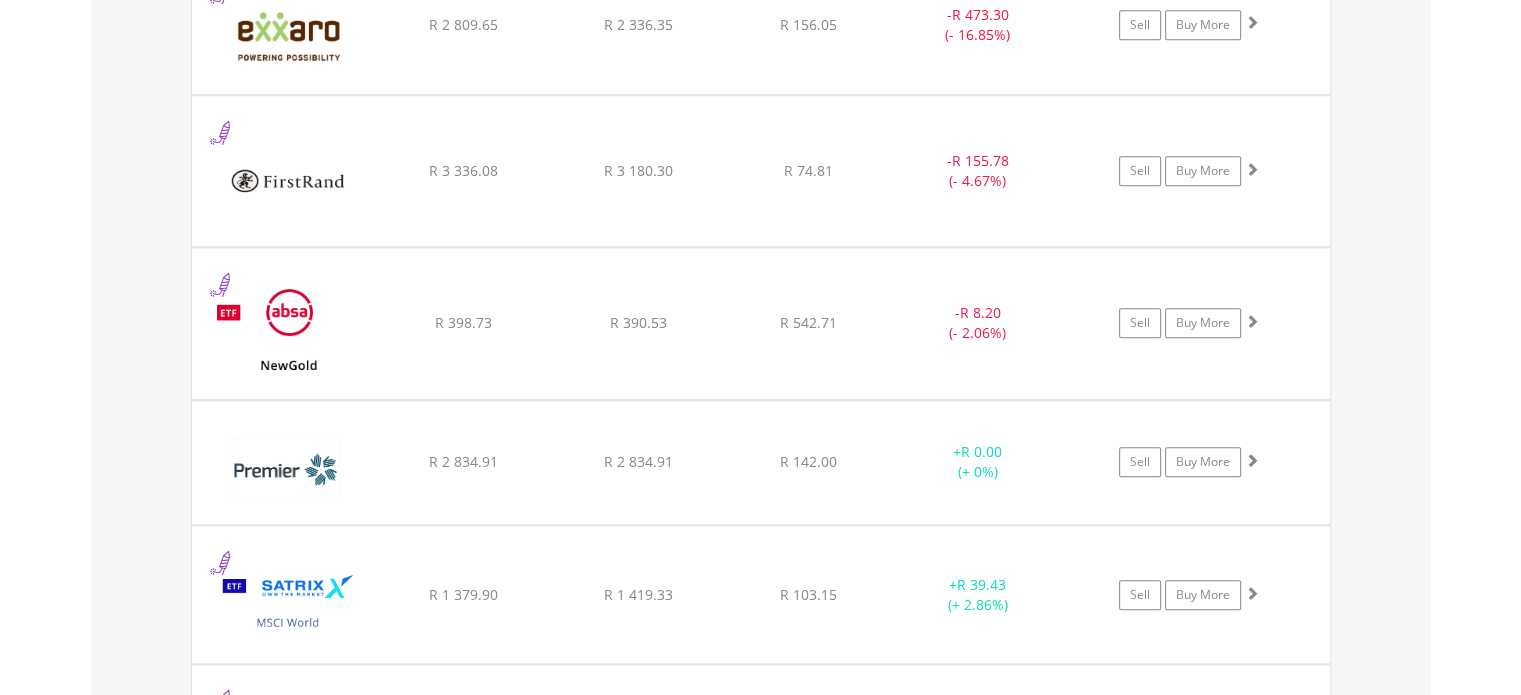 scroll, scrollTop: 1914, scrollLeft: 0, axis: vertical 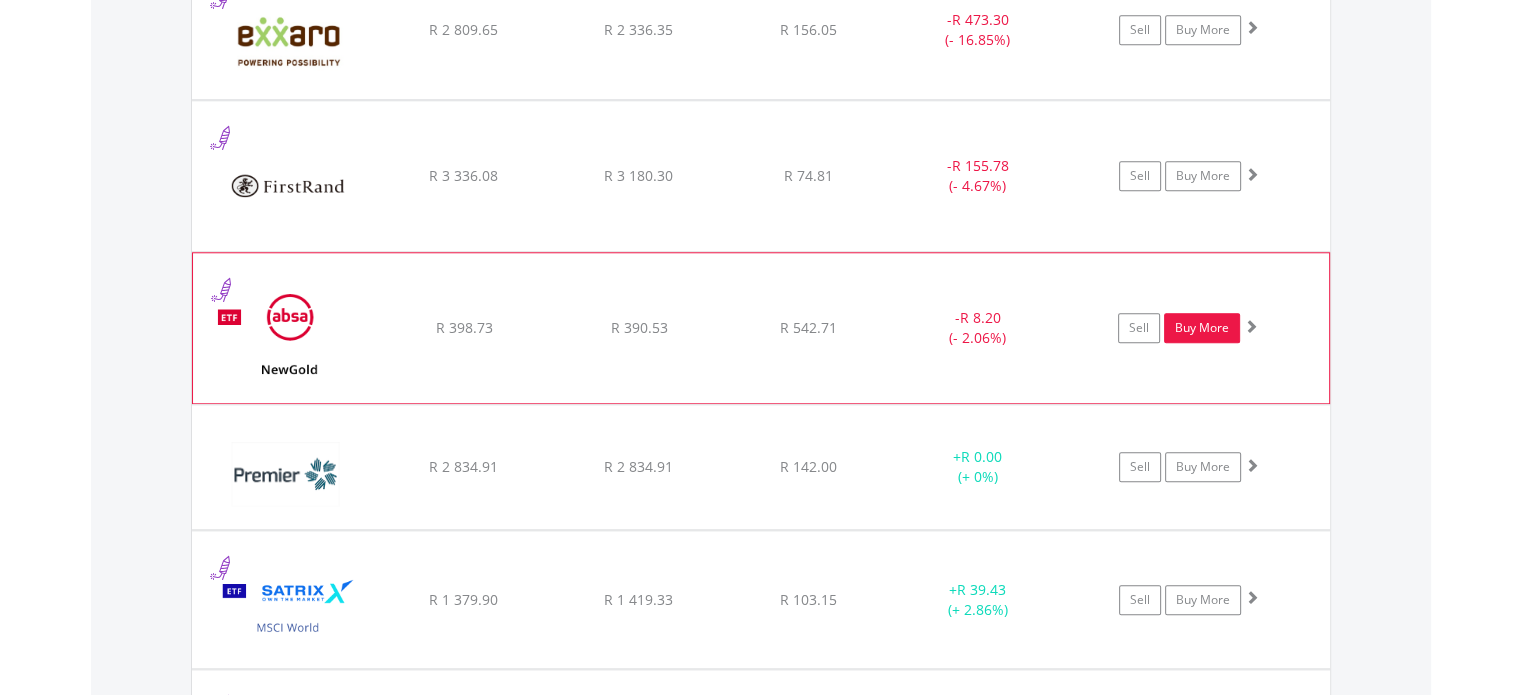 click on "Buy More" at bounding box center (1202, 328) 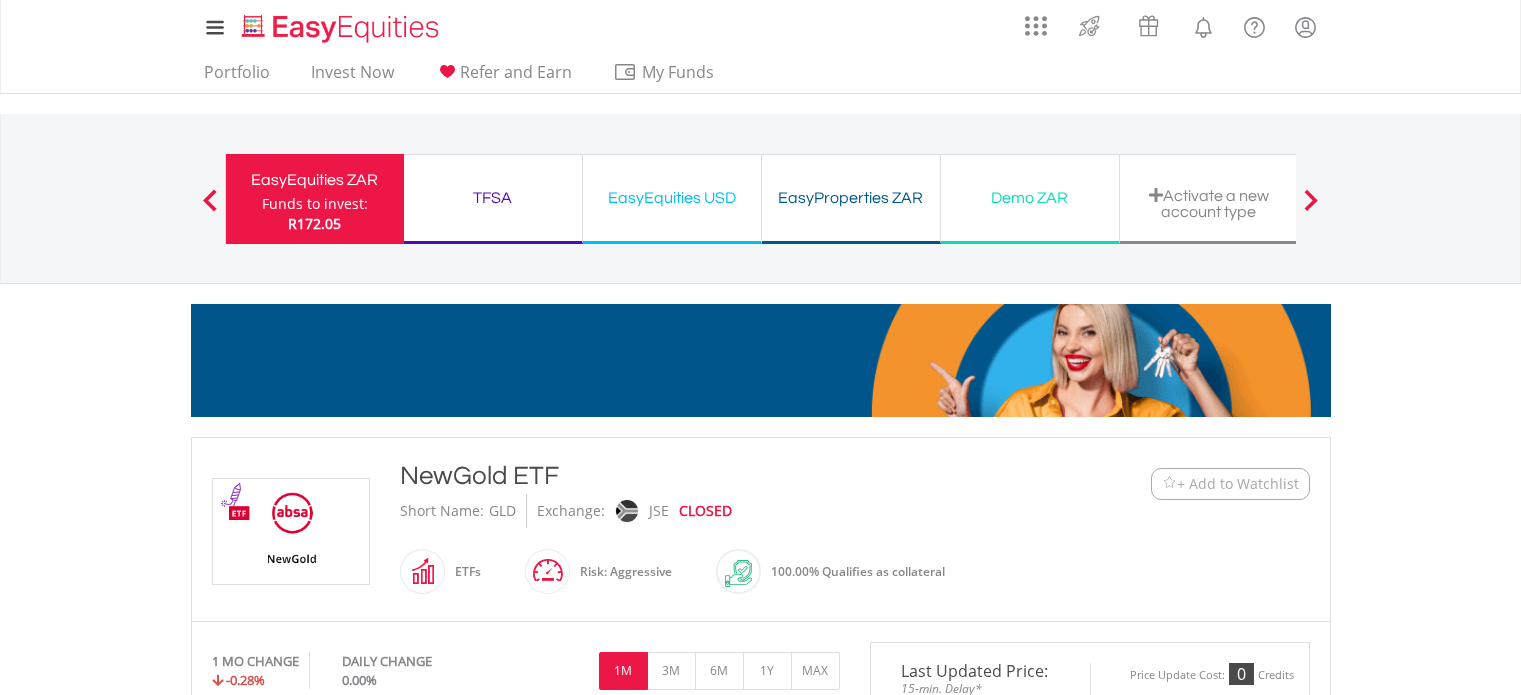 scroll, scrollTop: 632, scrollLeft: 0, axis: vertical 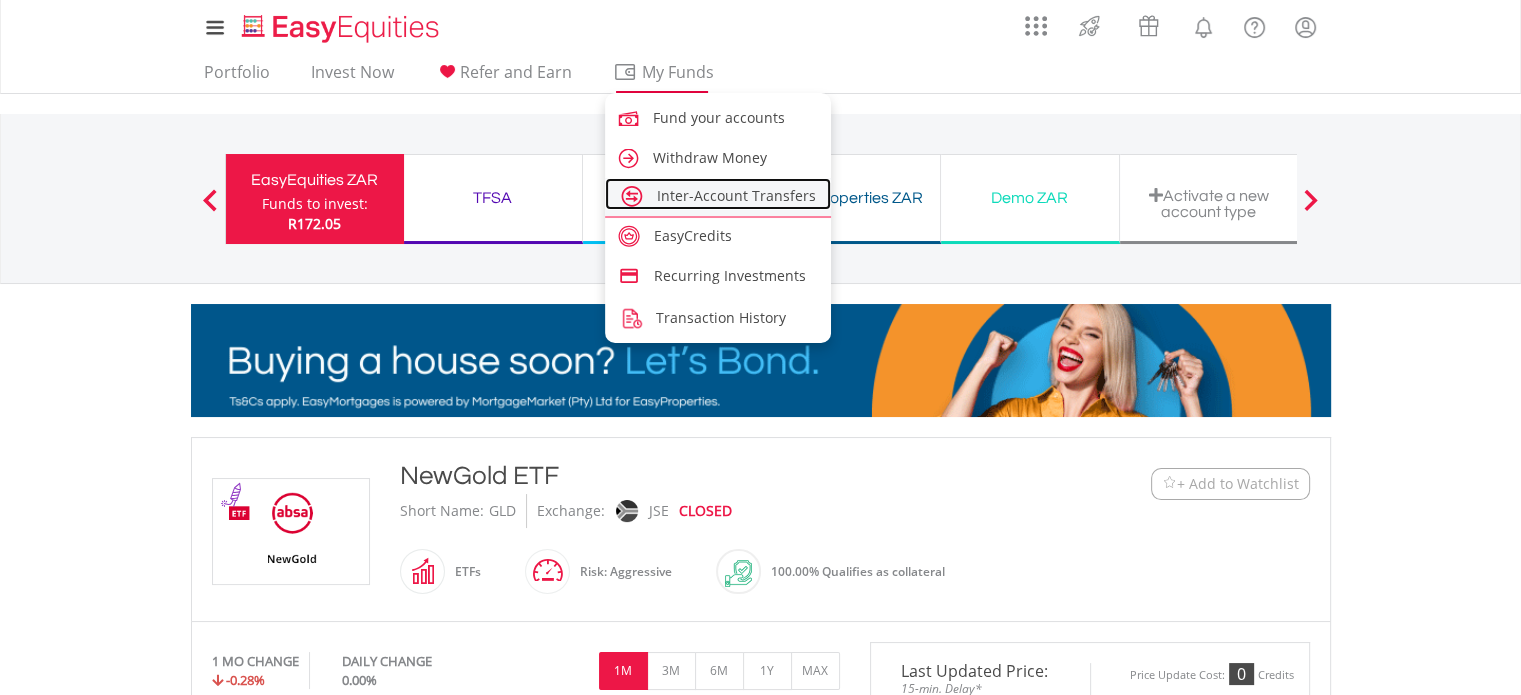 click on "Inter-Account Transfers" at bounding box center (736, 195) 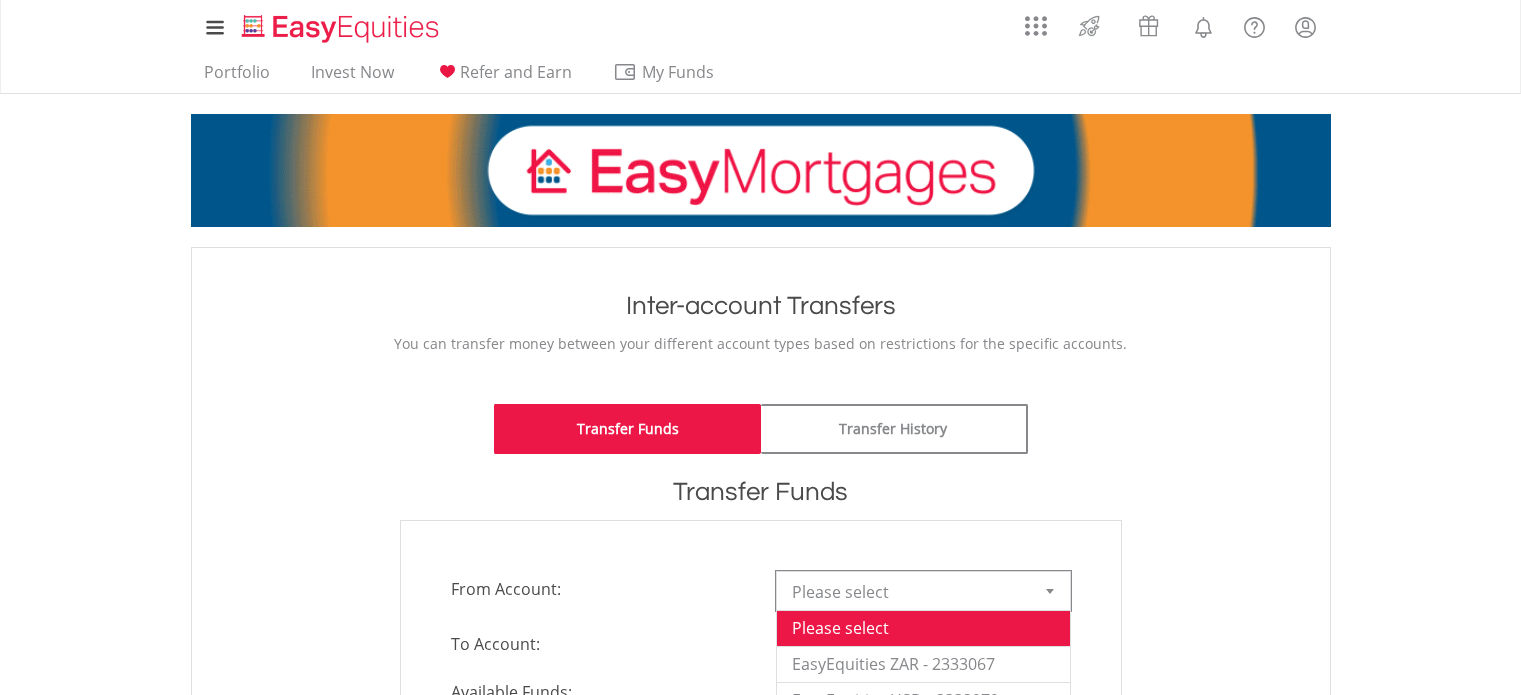 scroll, scrollTop: 332, scrollLeft: 0, axis: vertical 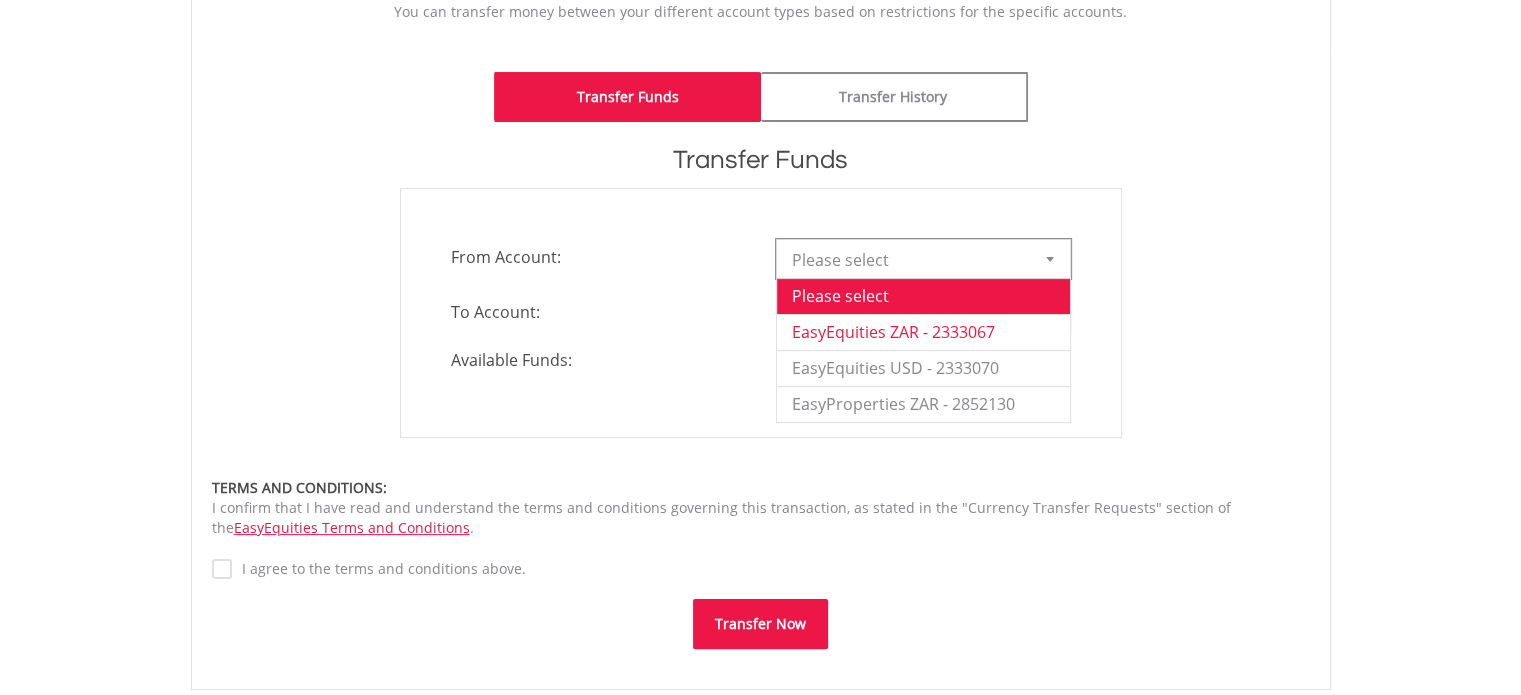 click on "EasyEquities ZAR - 2333067" at bounding box center [923, 332] 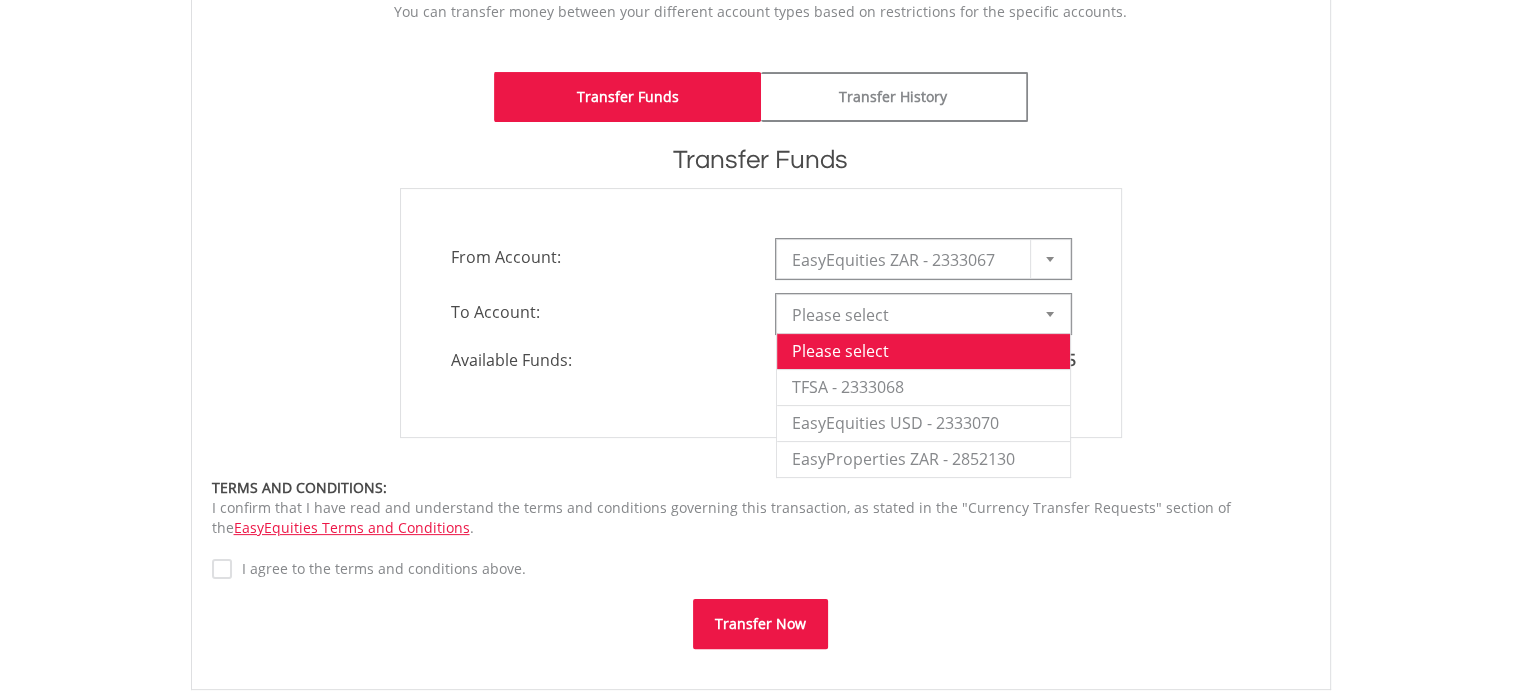 click at bounding box center [1050, 314] 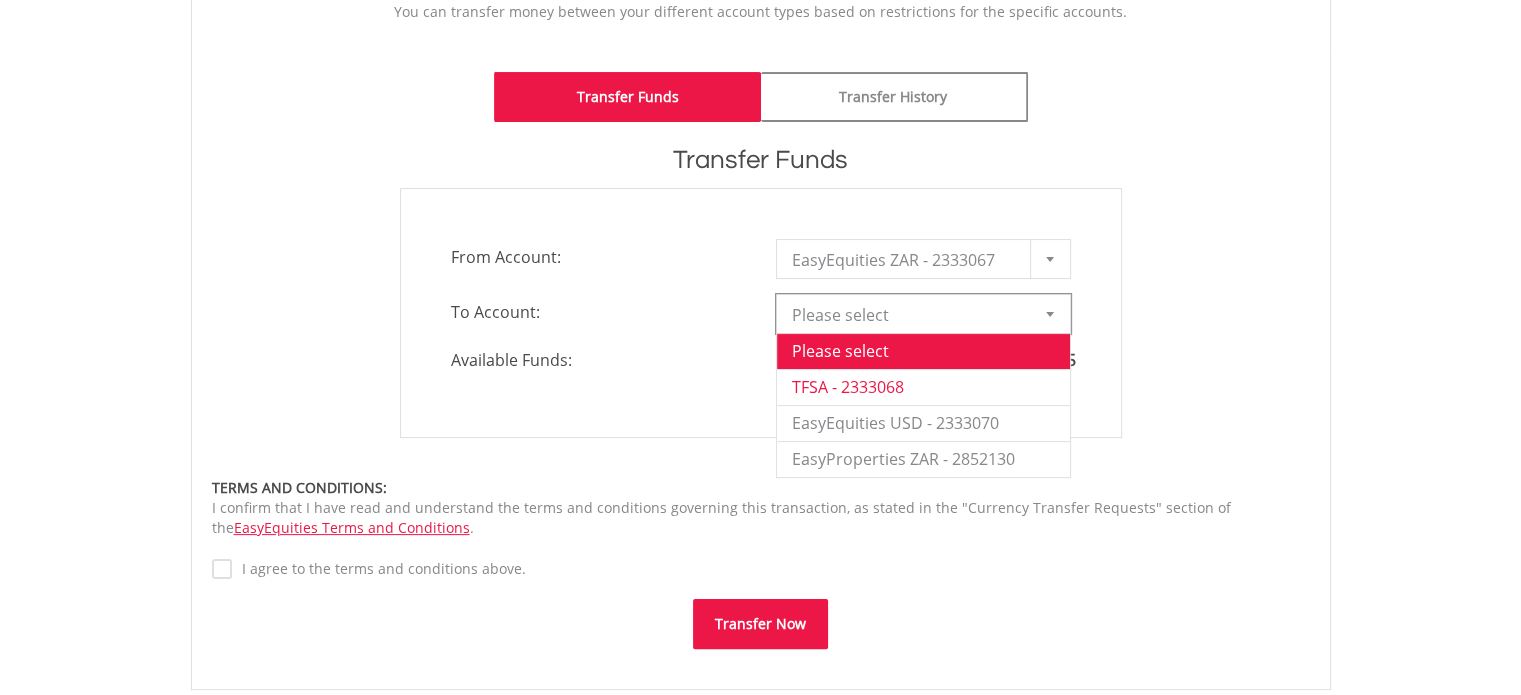 click on "TFSA - 2333068" at bounding box center (923, 387) 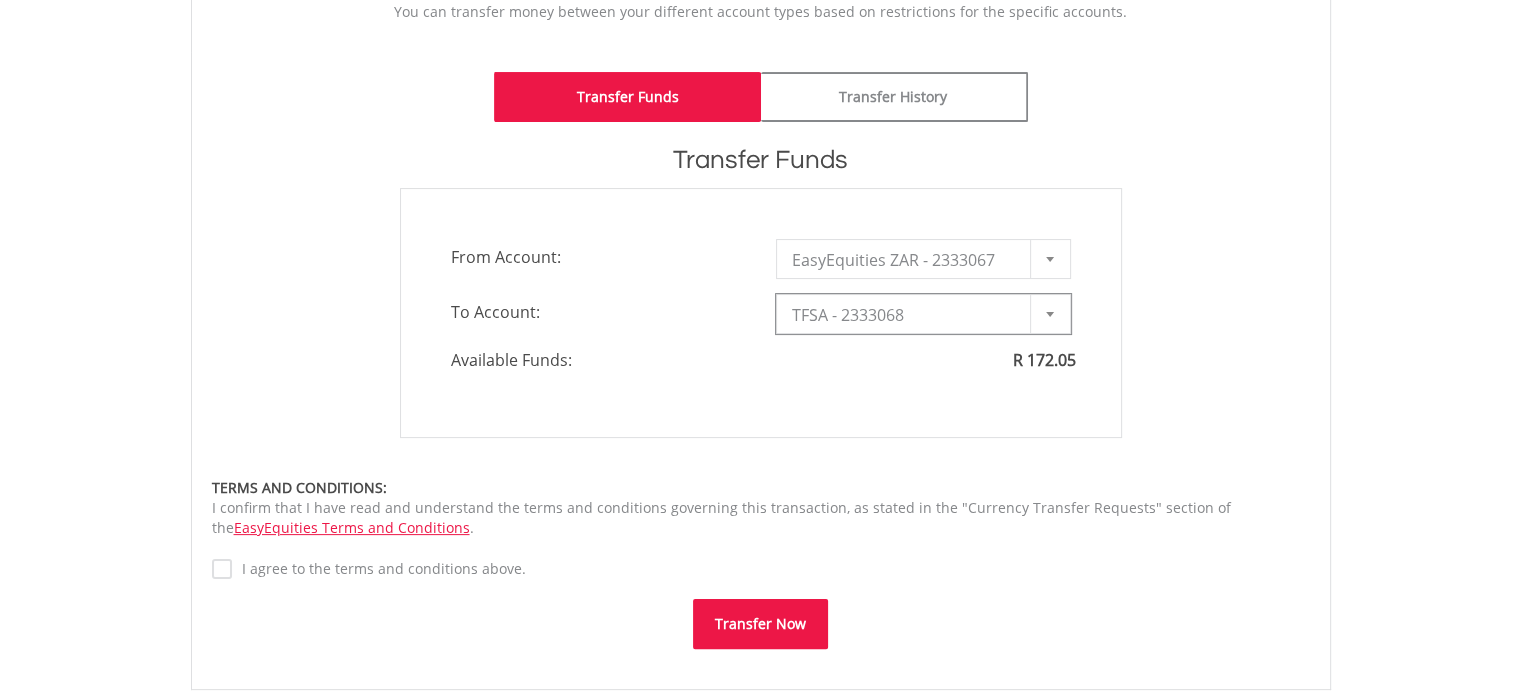 type on "*" 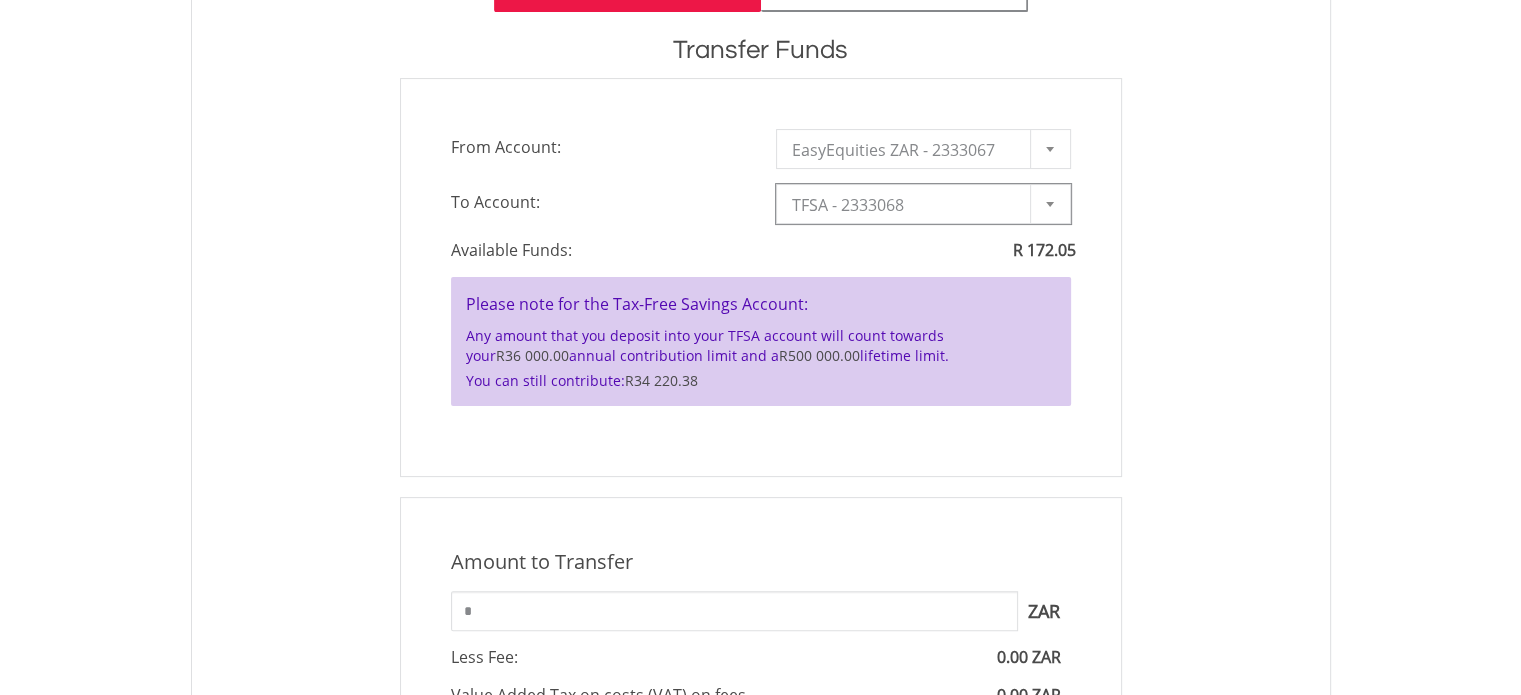 scroll, scrollTop: 444, scrollLeft: 0, axis: vertical 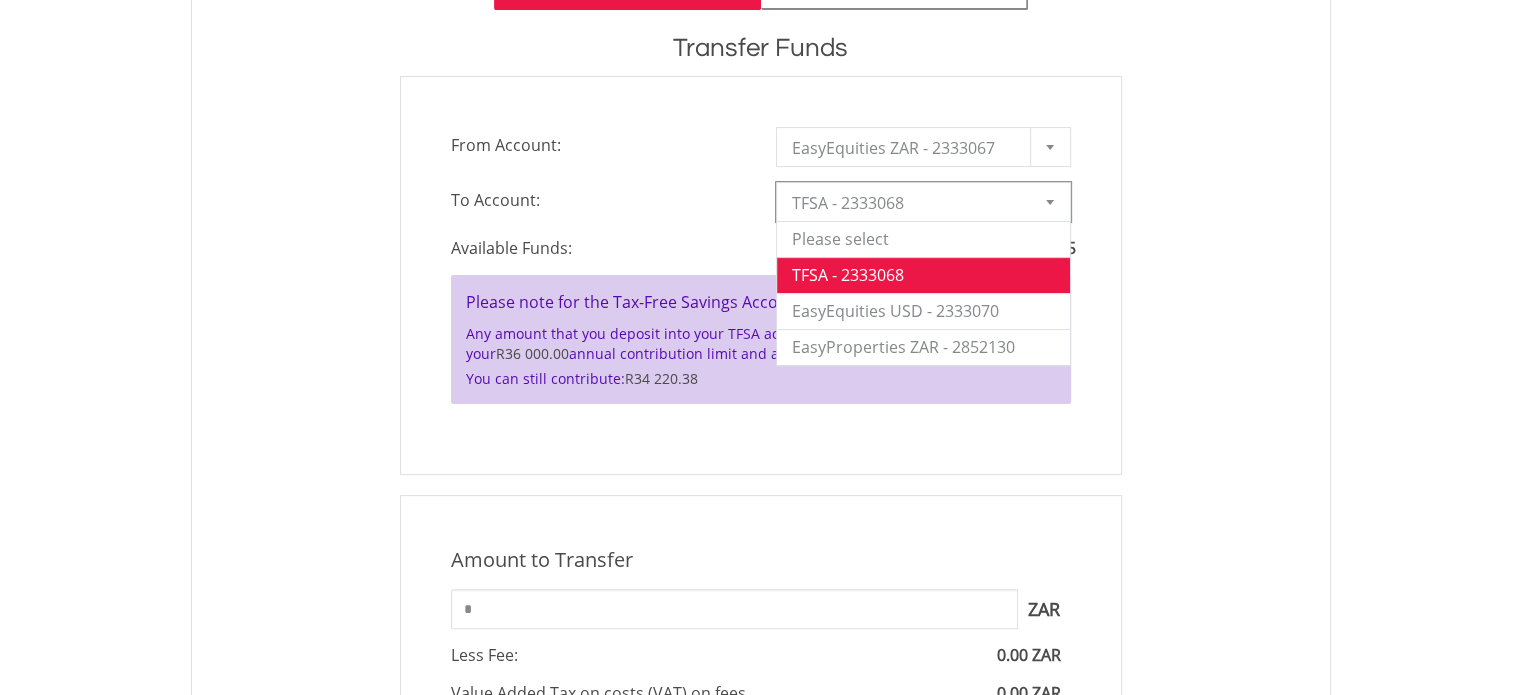 click at bounding box center (1050, 202) 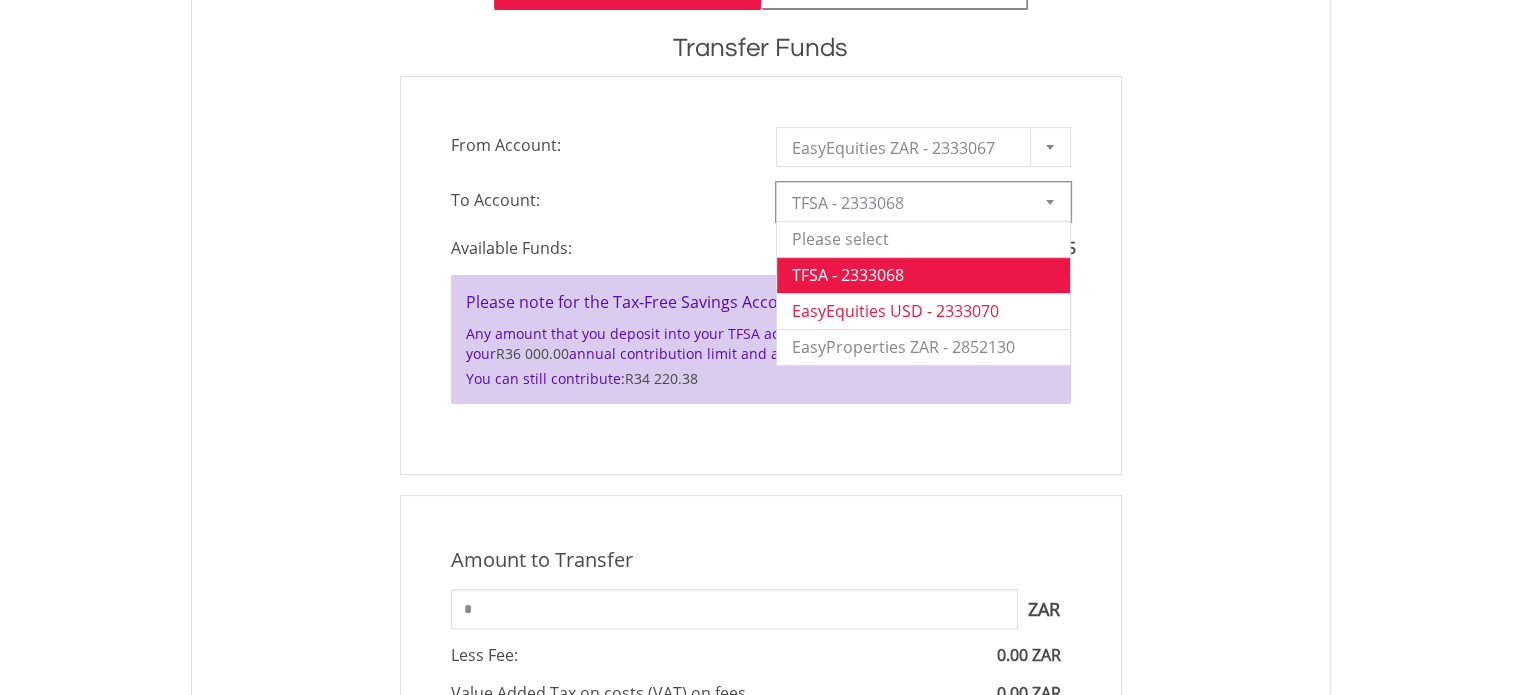 click on "EasyEquities USD - 2333070" at bounding box center [923, 311] 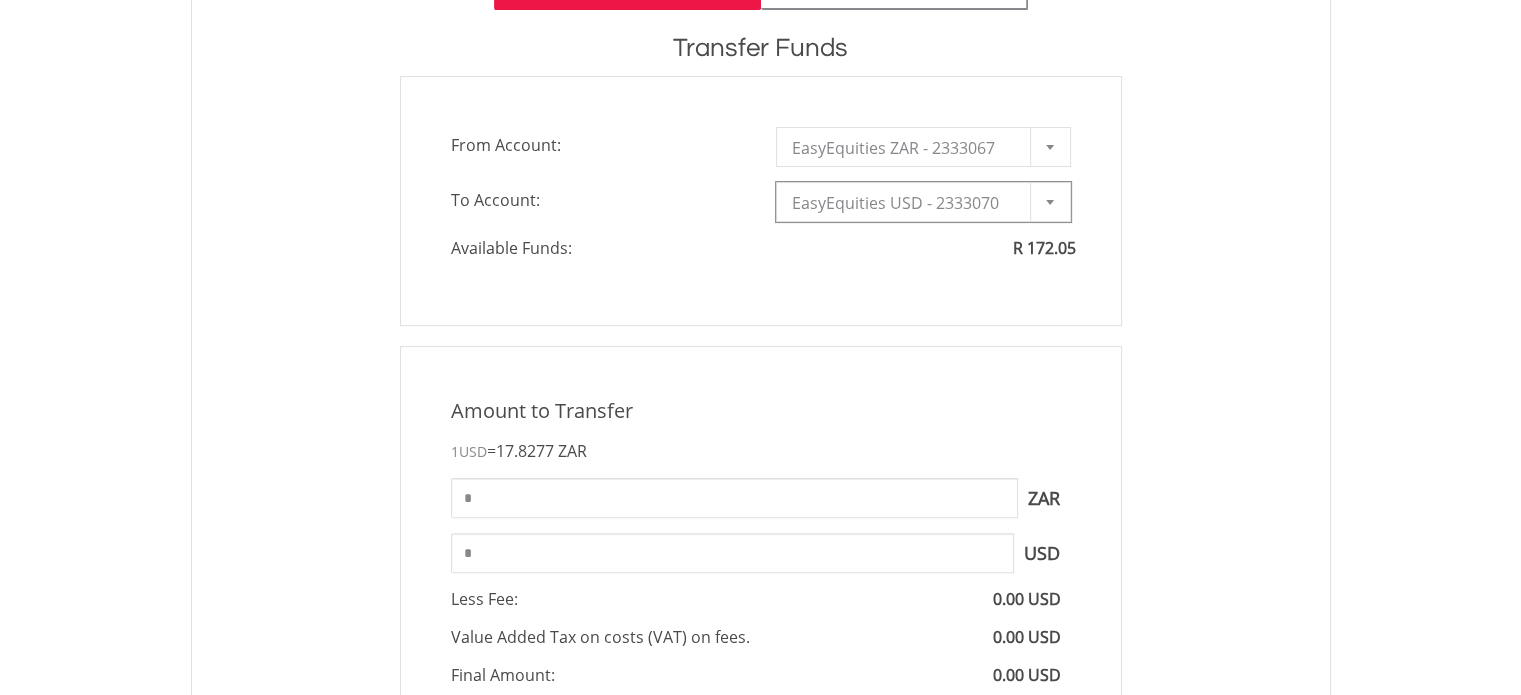 click on "1  USD  =  17.8277   ZAR" at bounding box center (761, 451) 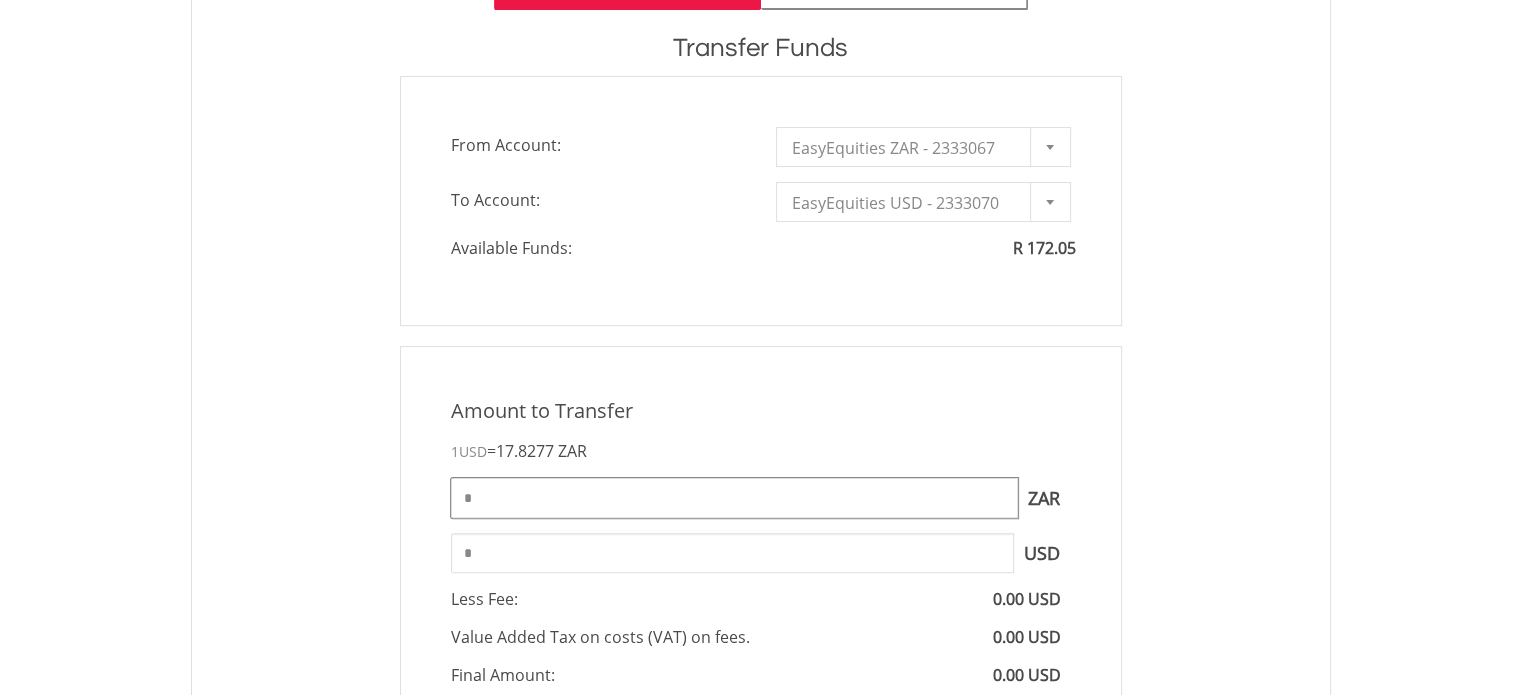 click on "*" at bounding box center [734, 498] 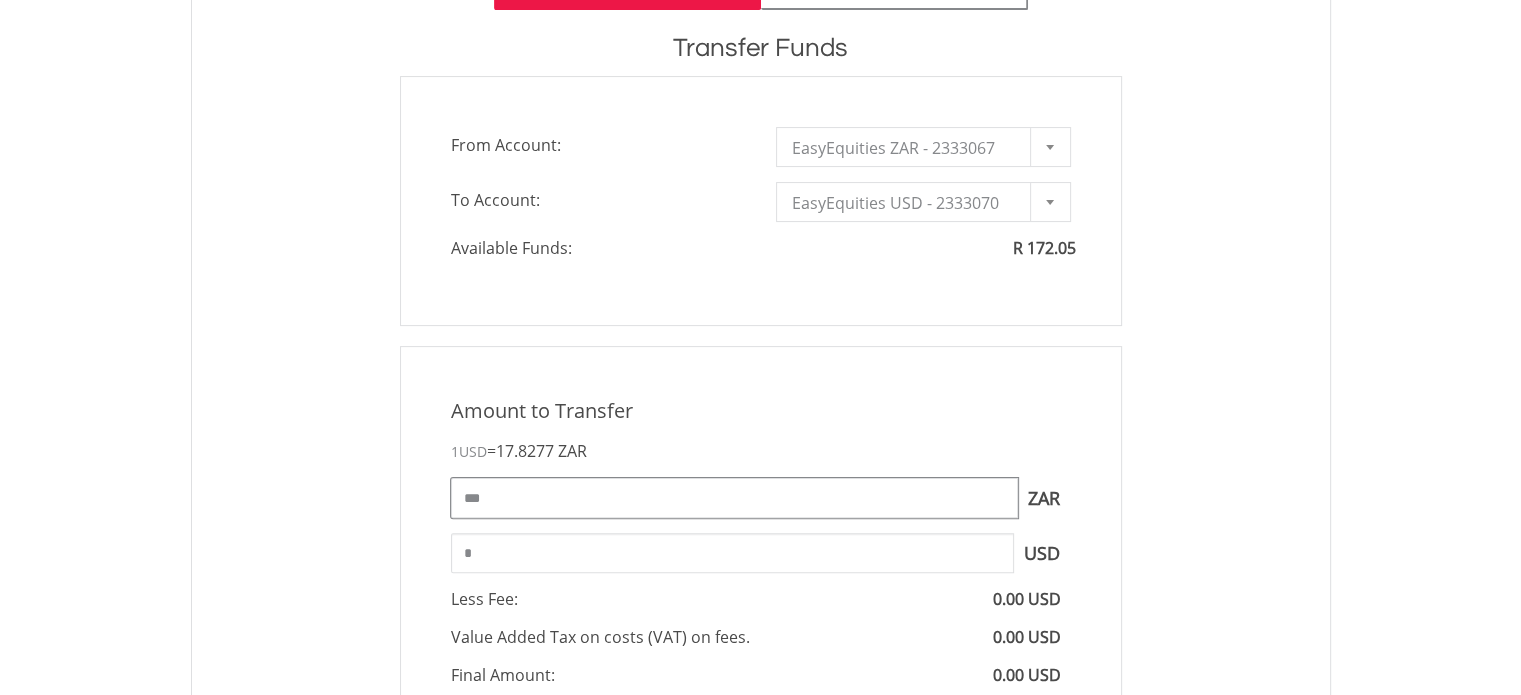 type on "***" 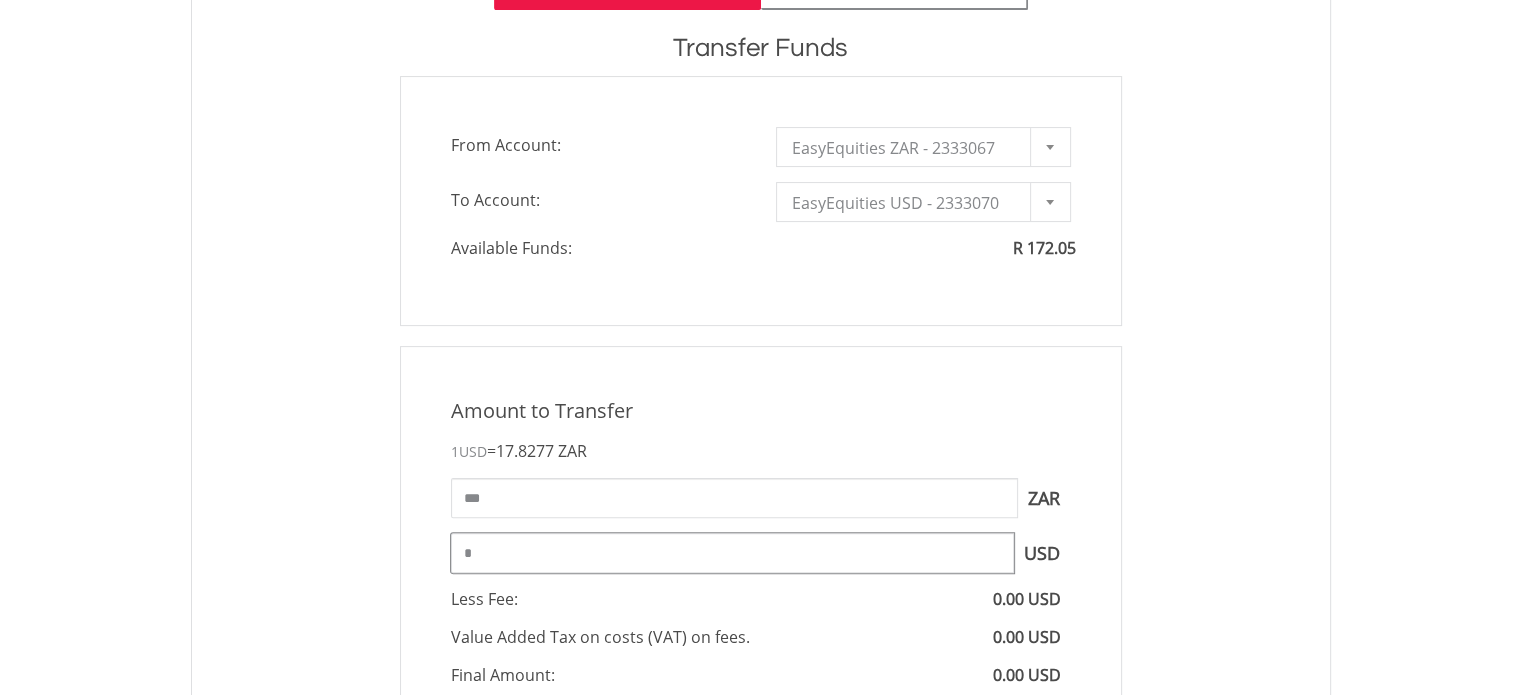 type on "****" 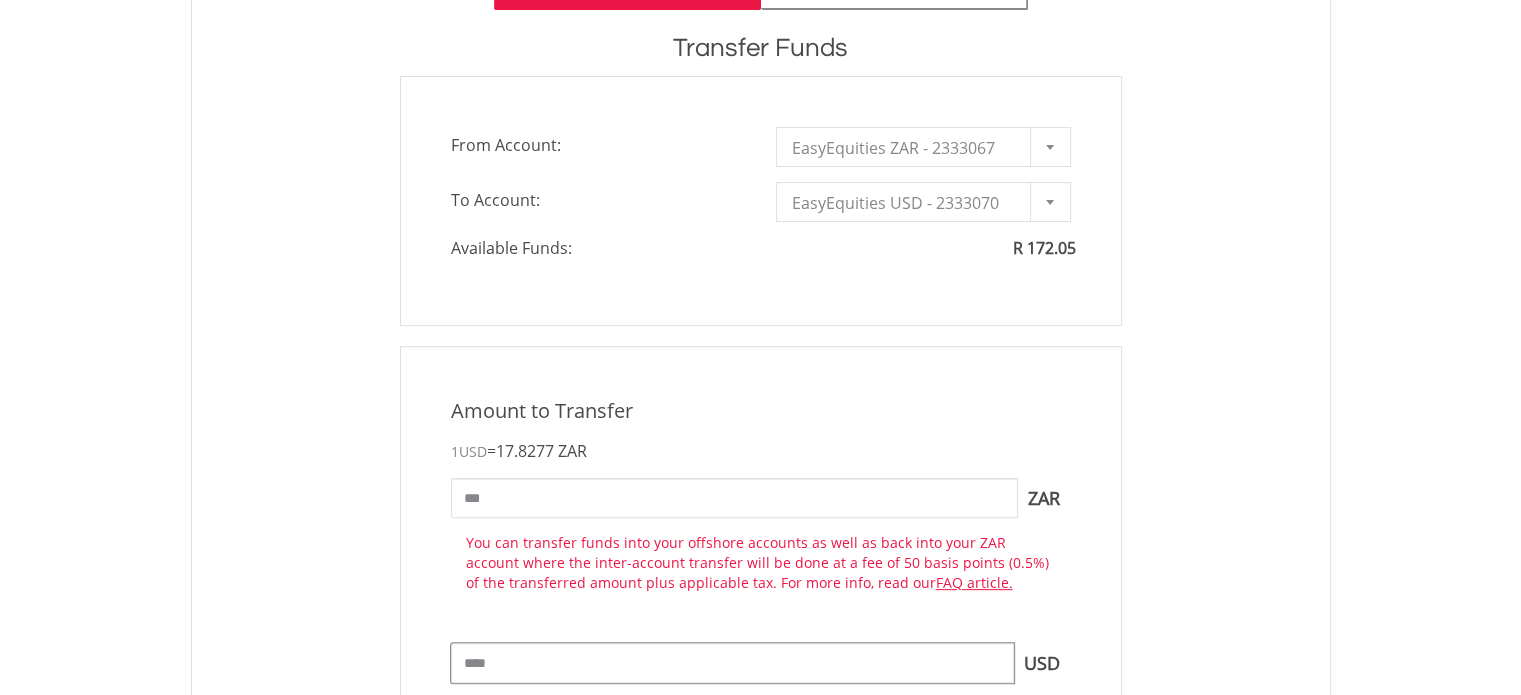 click on "Amount to Transfer
1  USD  =  17.8277   ZAR
***
ZAR
You can transfer funds into your offshore accounts as well as back into your ZAR account
where the inter-account transfer will be done at a fee of 50 basis points (0.5%) of the
transferred amount plus applicable tax. For more info, read our
FAQ article." at bounding box center (761, 649) 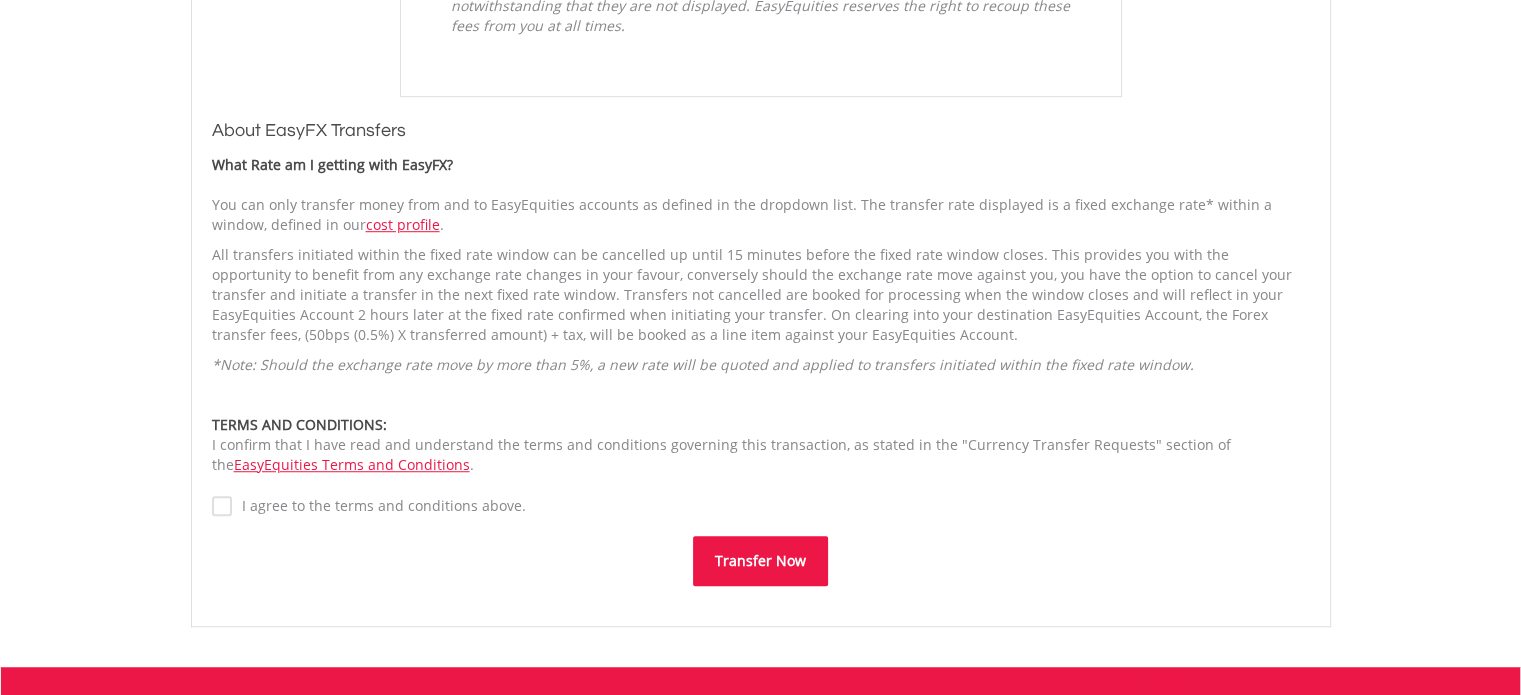 scroll, scrollTop: 1302, scrollLeft: 0, axis: vertical 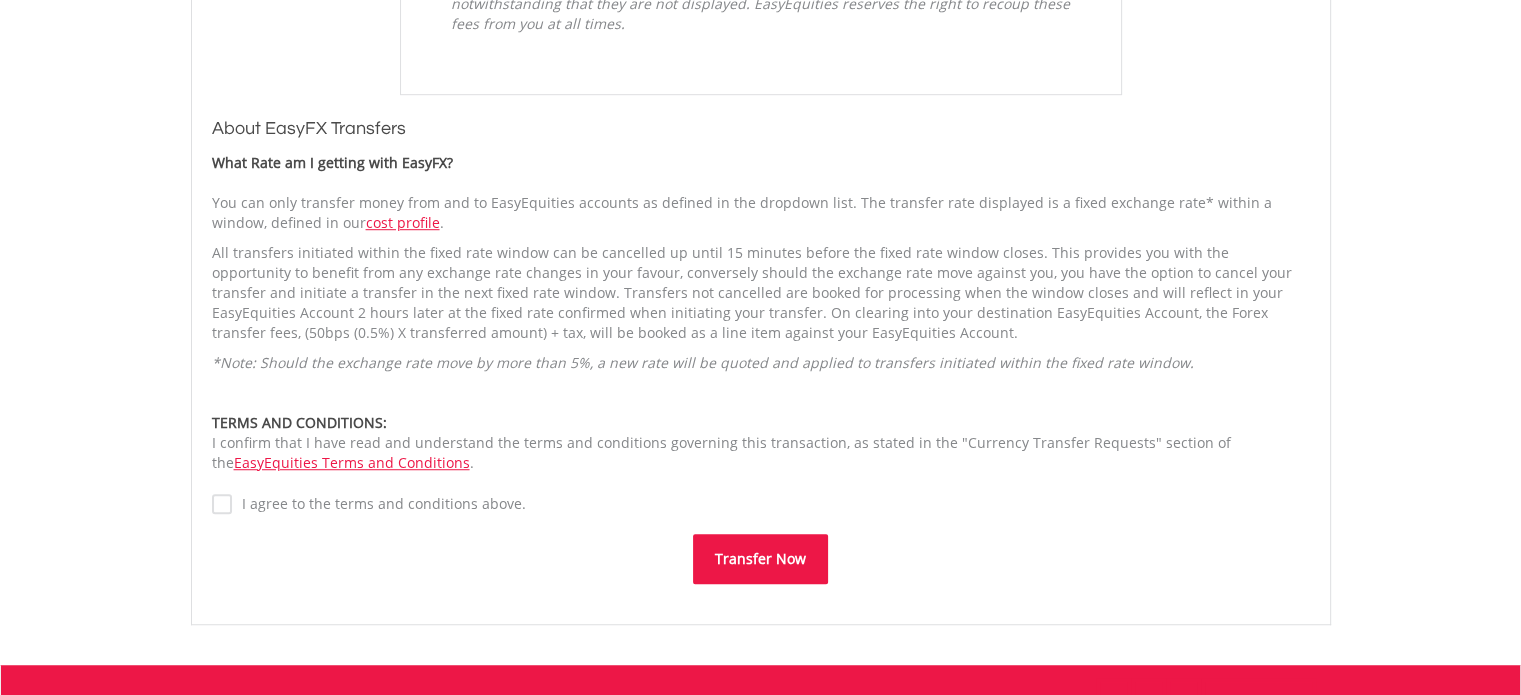 click on "Transfer Now" at bounding box center (760, 559) 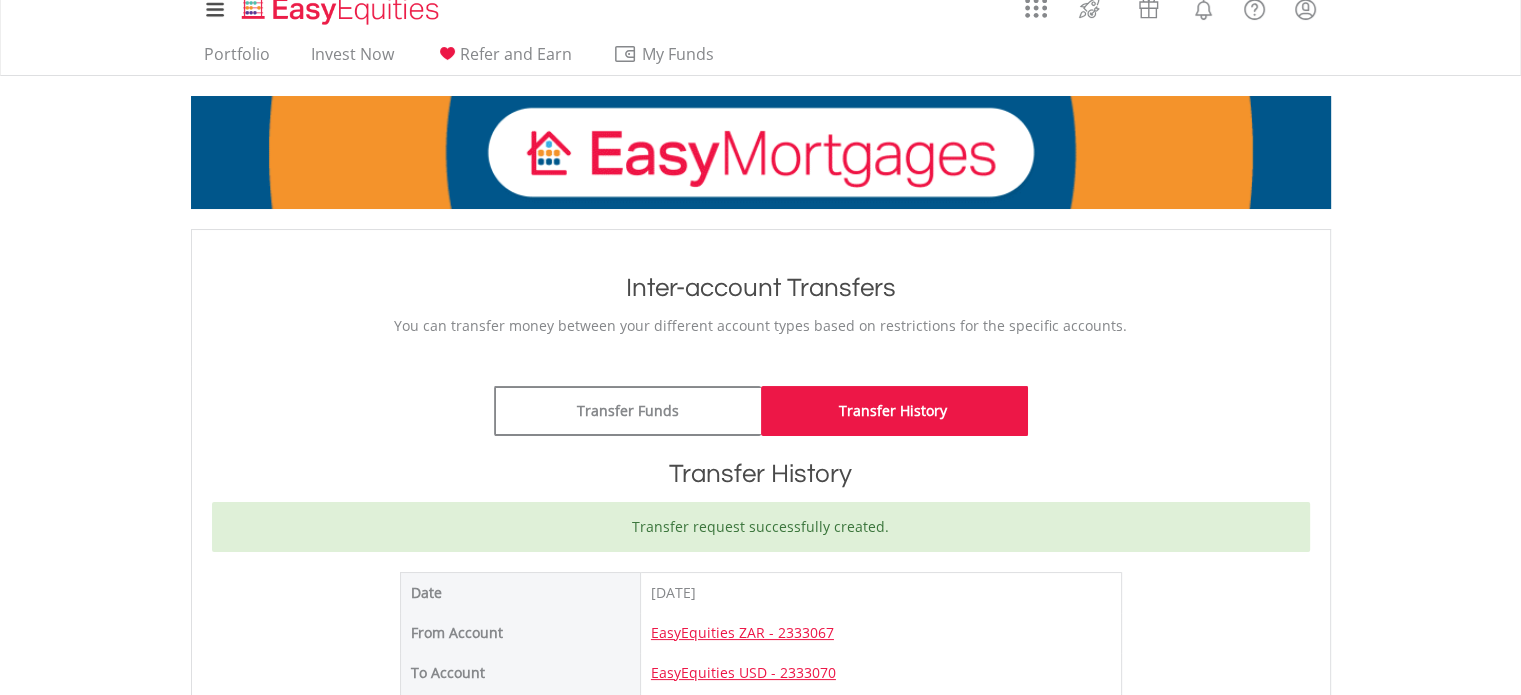 scroll, scrollTop: 0, scrollLeft: 0, axis: both 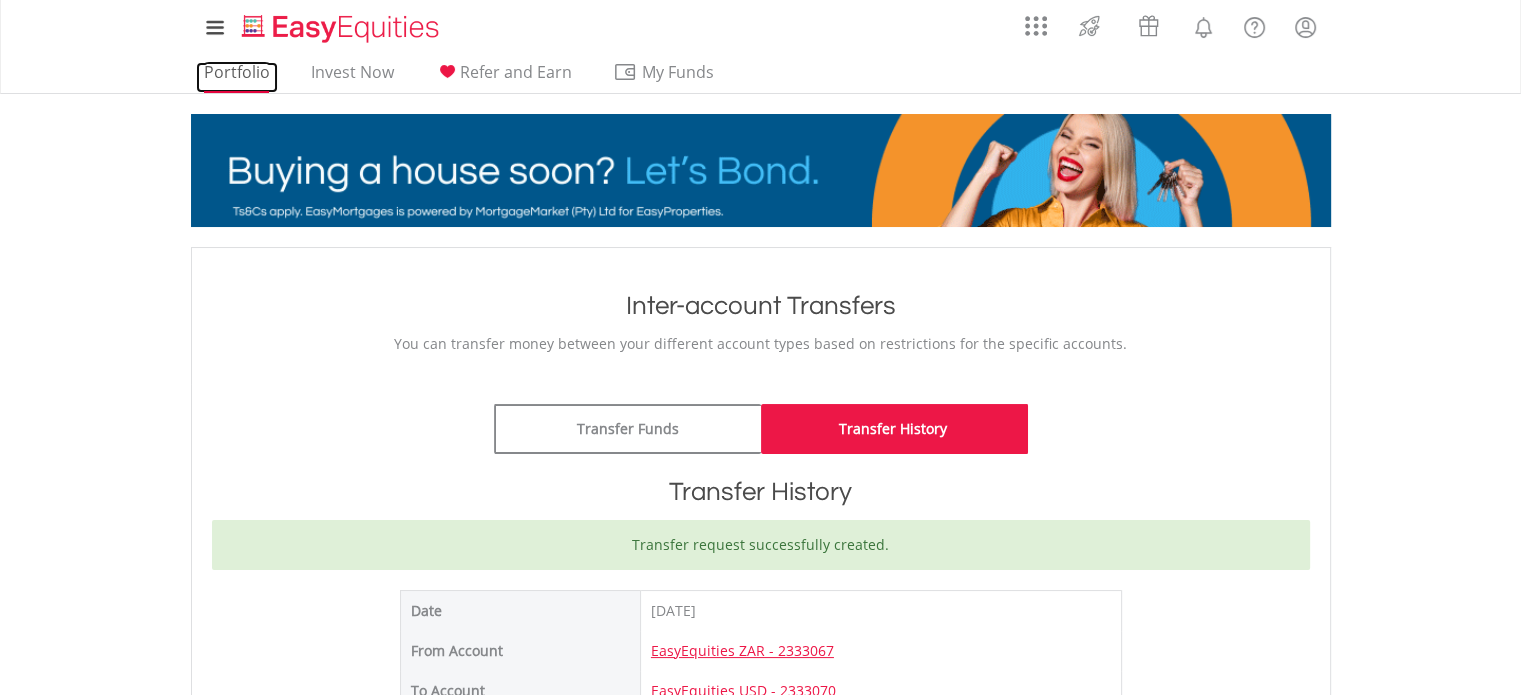 click on "Portfolio" at bounding box center [237, 77] 